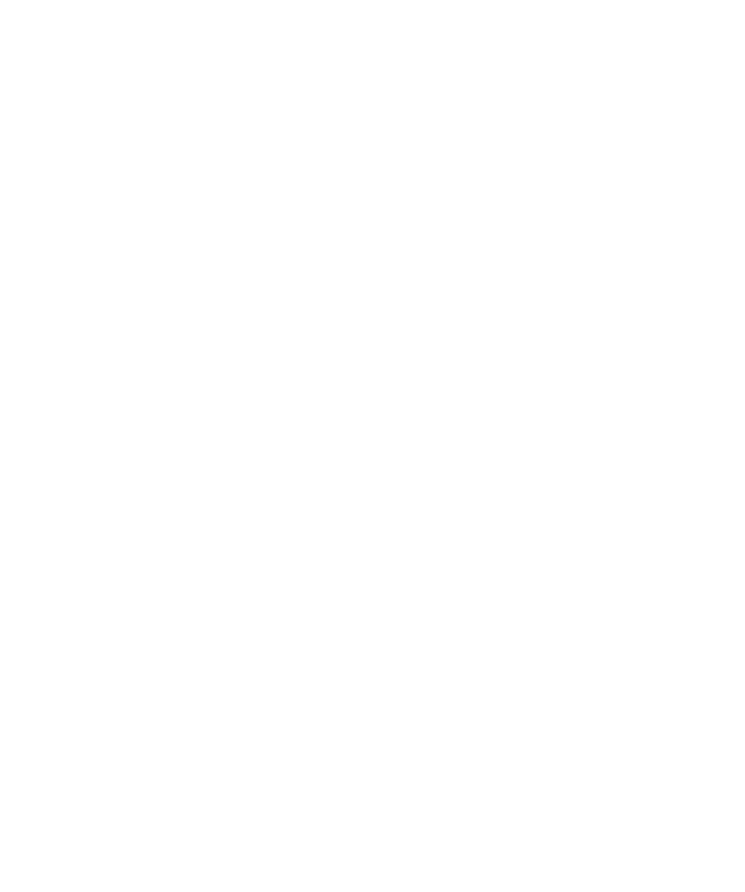 scroll, scrollTop: 0, scrollLeft: 0, axis: both 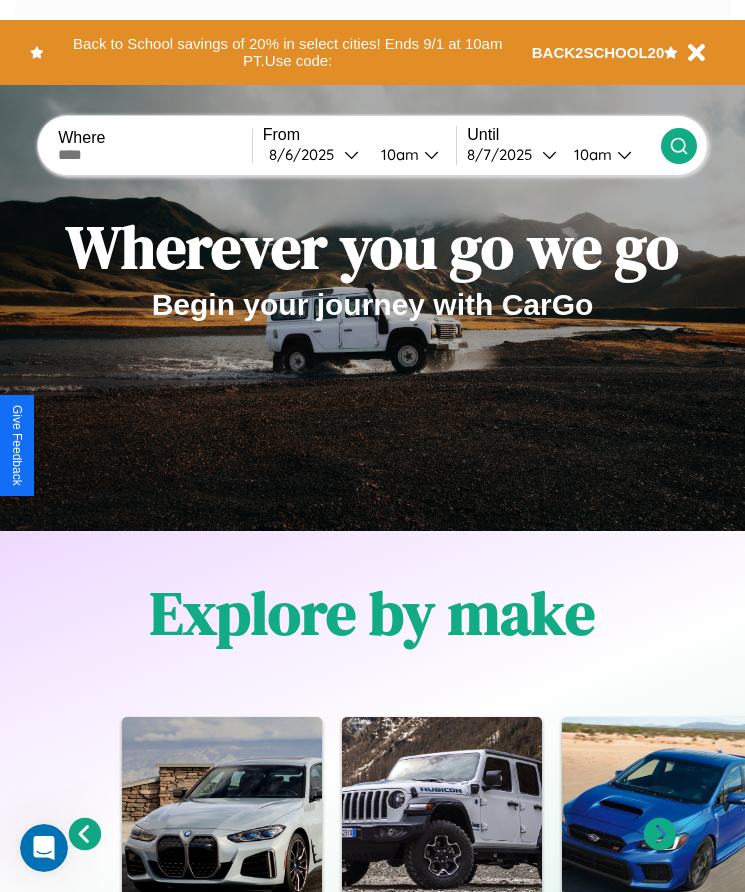 click at bounding box center (155, 155) 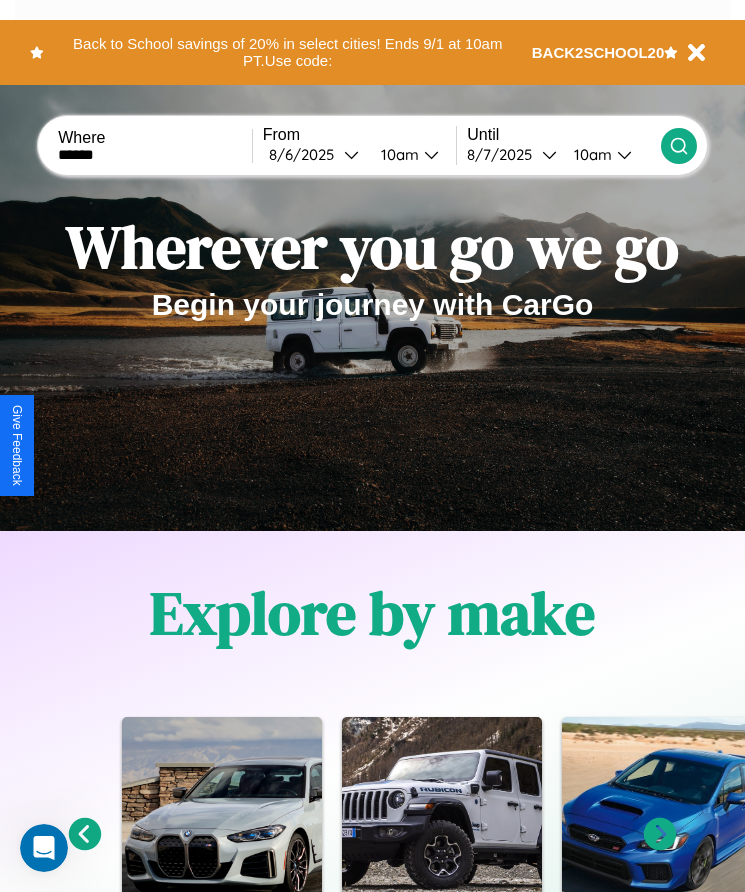 type on "******" 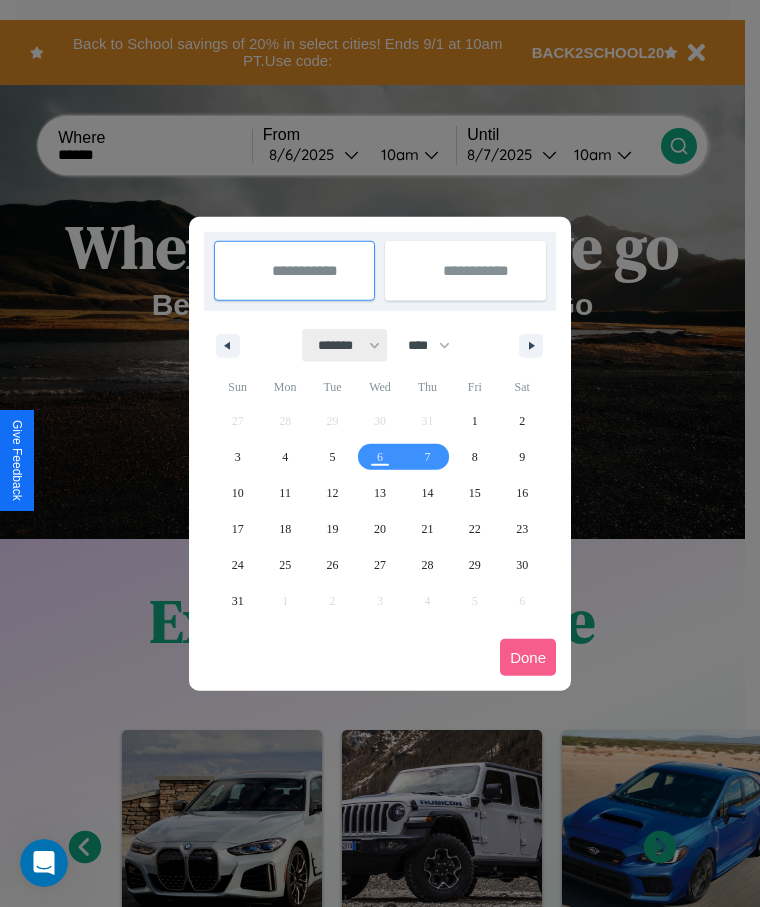 click on "******* ******** ***** ***** *** **** **** ****** ********* ******* ******** ********" at bounding box center (345, 345) 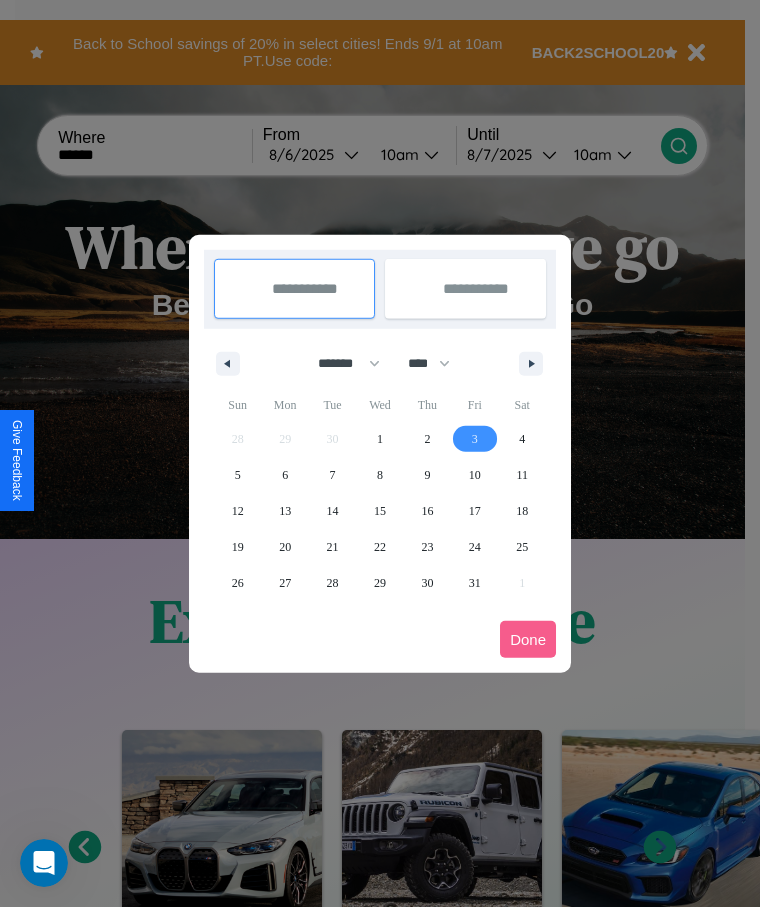 click on "3" at bounding box center (475, 439) 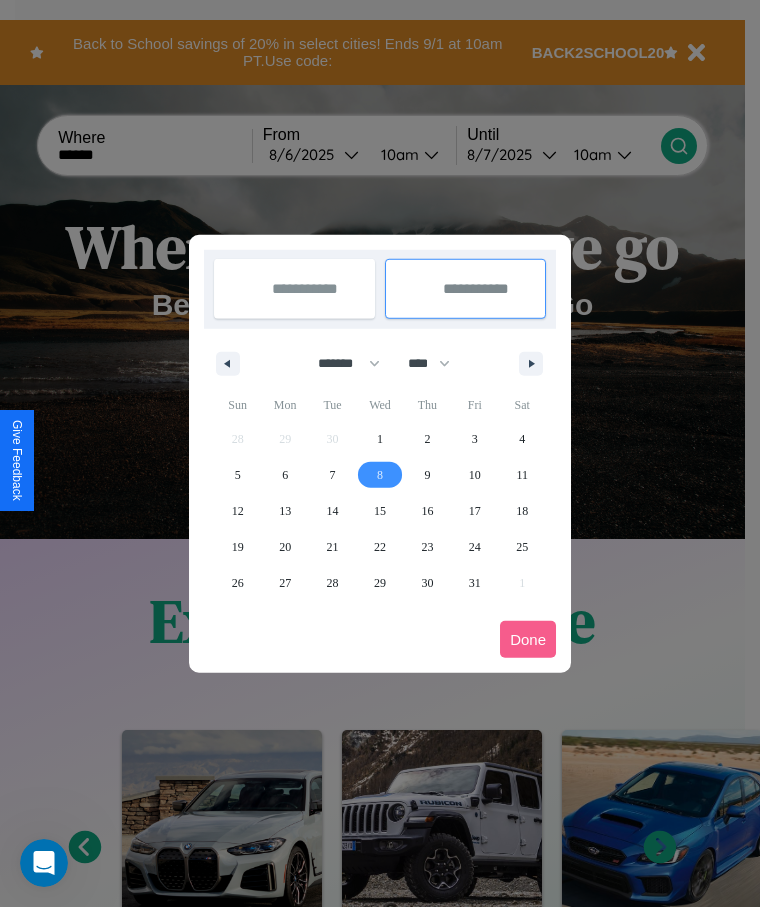 click on "8" at bounding box center (380, 475) 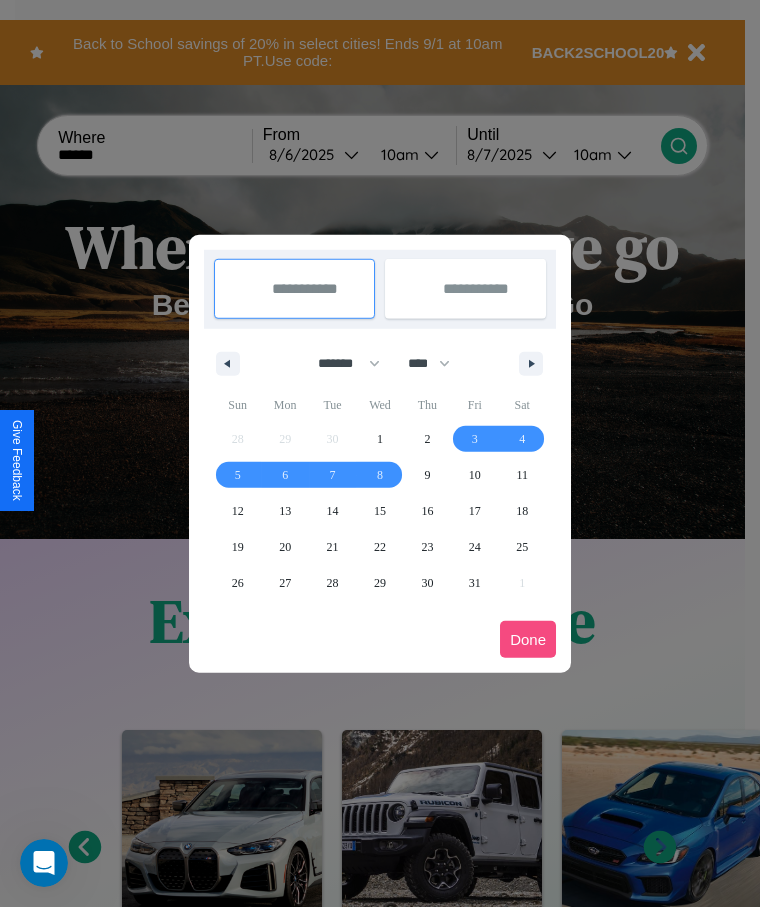 click on "Done" at bounding box center [528, 639] 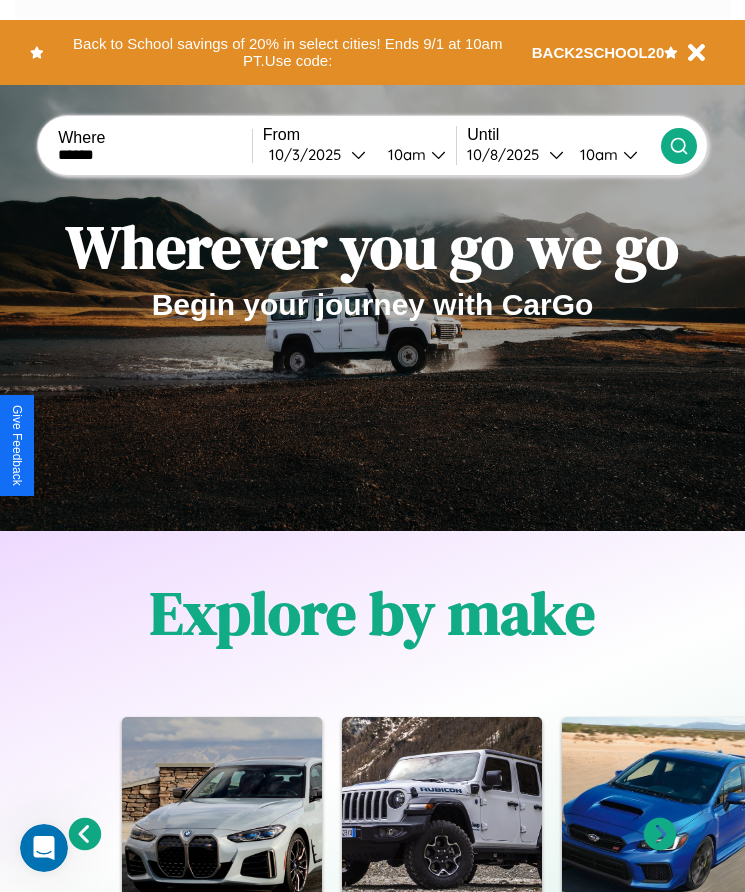 click 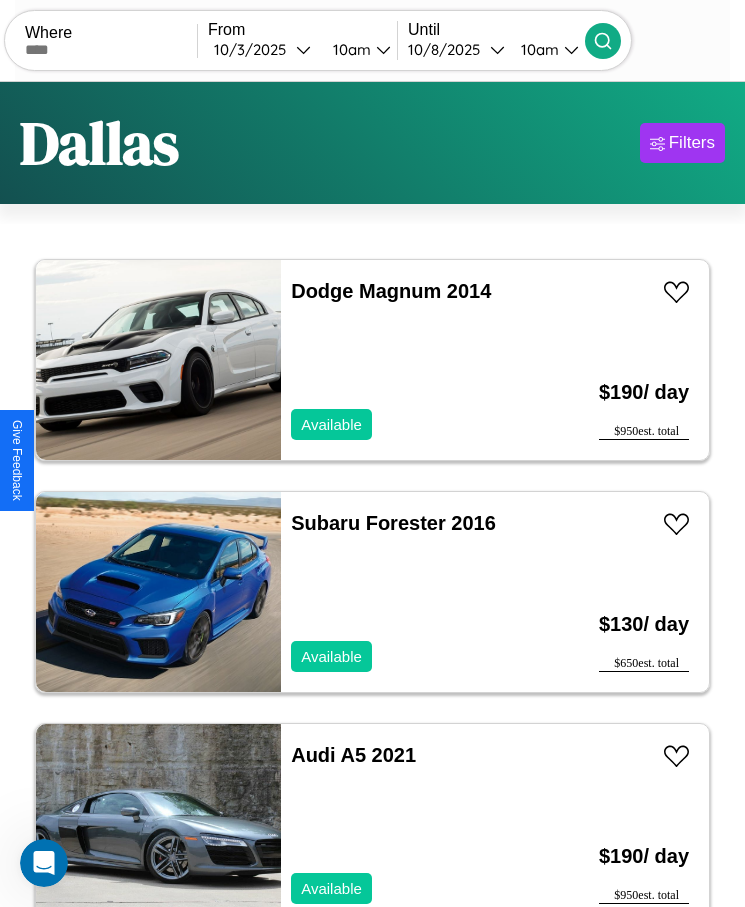 scroll, scrollTop: 50, scrollLeft: 0, axis: vertical 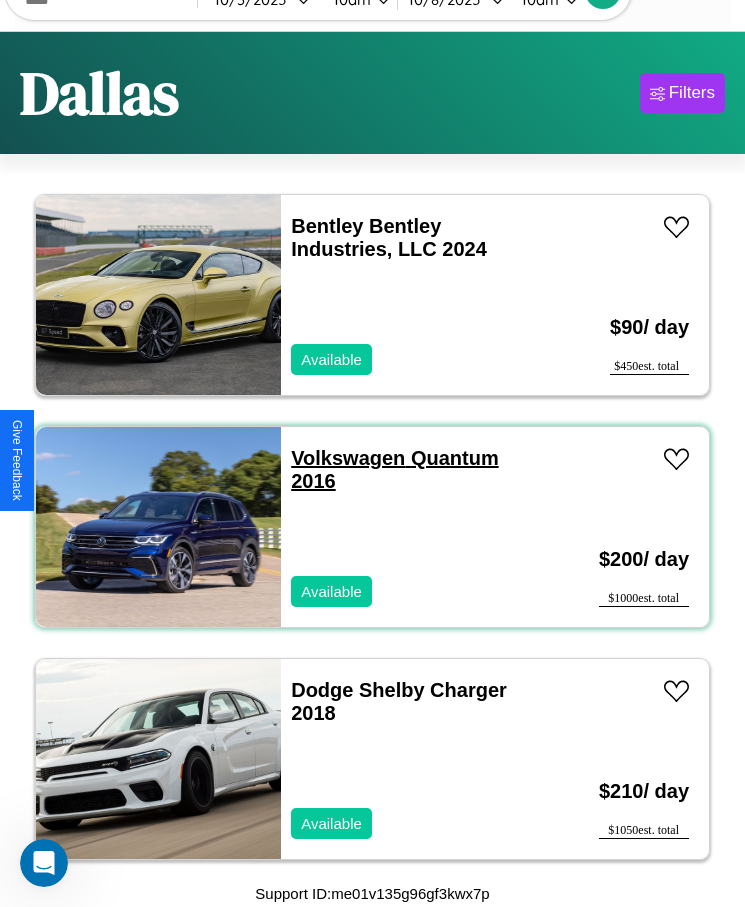 click on "Volkswagen   Quantum   2016" at bounding box center [394, 469] 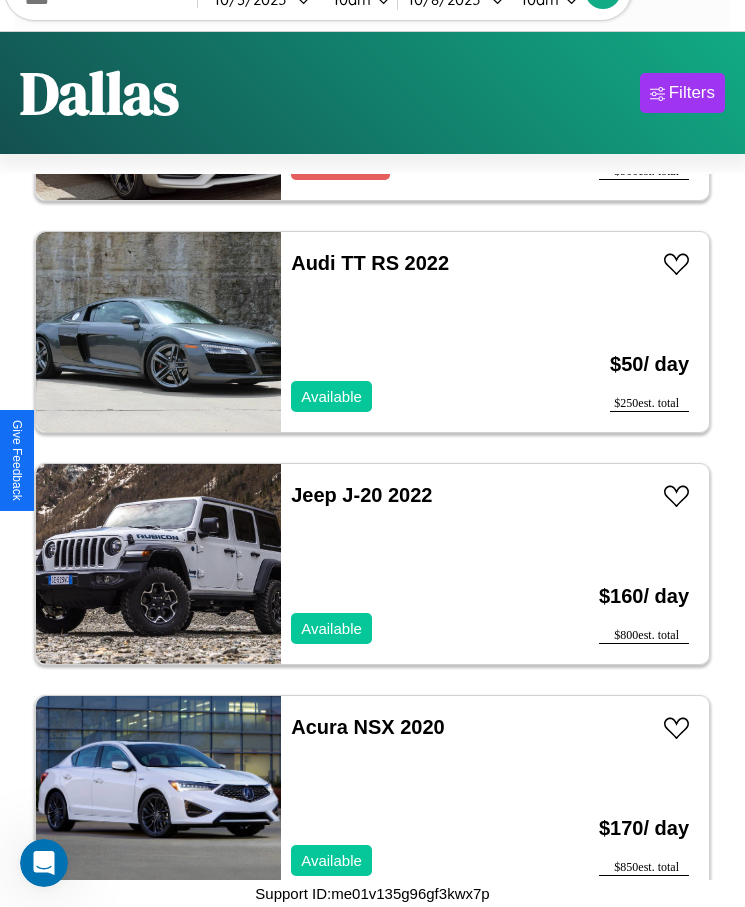 scroll, scrollTop: 4191, scrollLeft: 0, axis: vertical 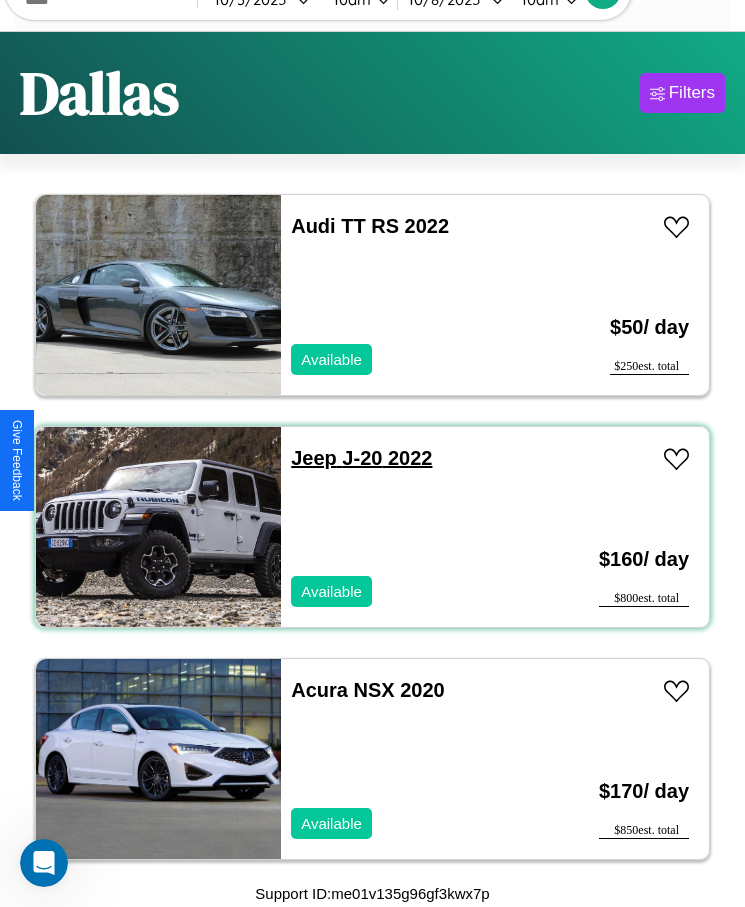 click on "Jeep   J-20   2022" at bounding box center [361, 458] 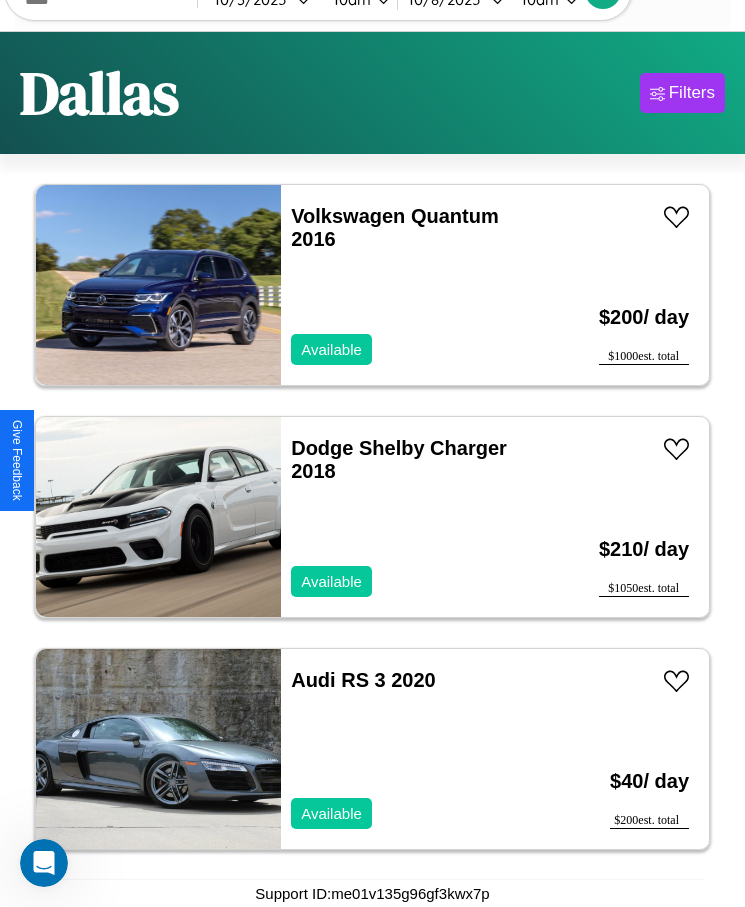 scroll, scrollTop: 2799, scrollLeft: 0, axis: vertical 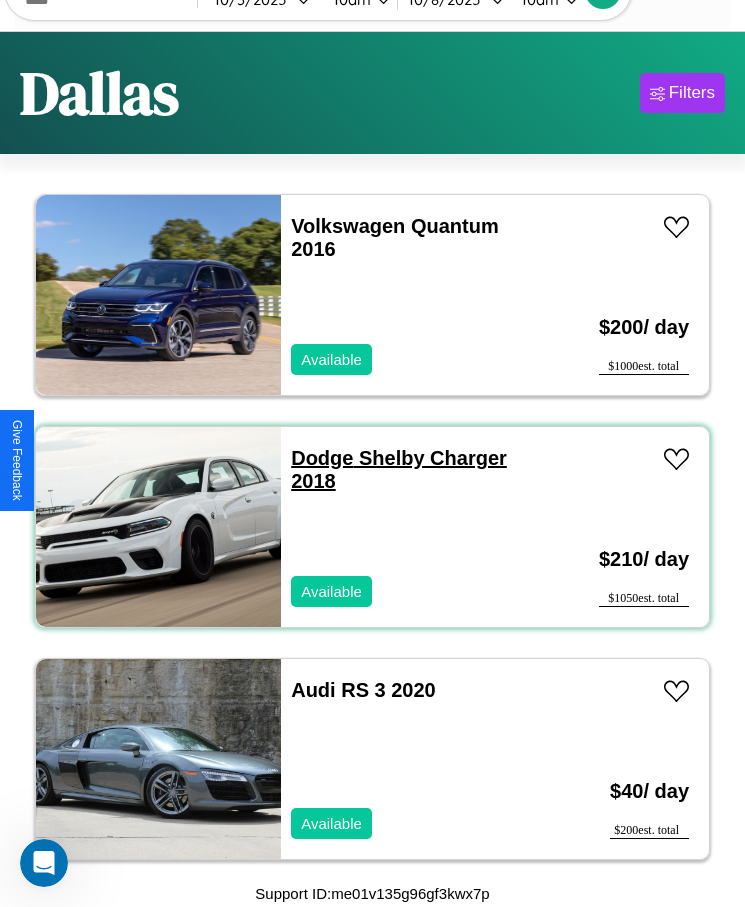 click on "Dodge   Shelby Charger   2018" at bounding box center (399, 469) 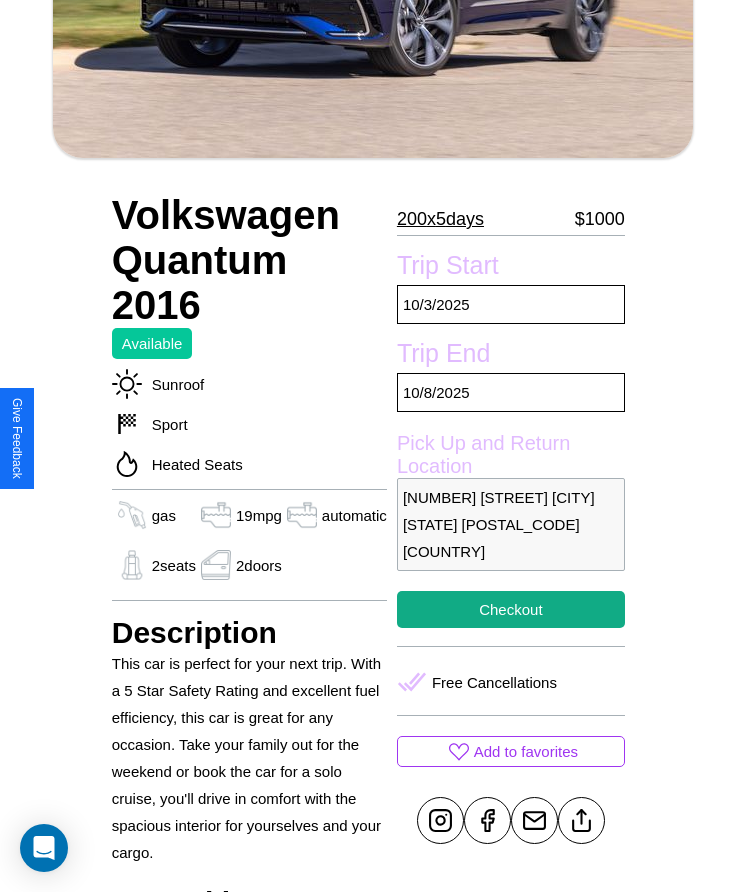 scroll, scrollTop: 467, scrollLeft: 0, axis: vertical 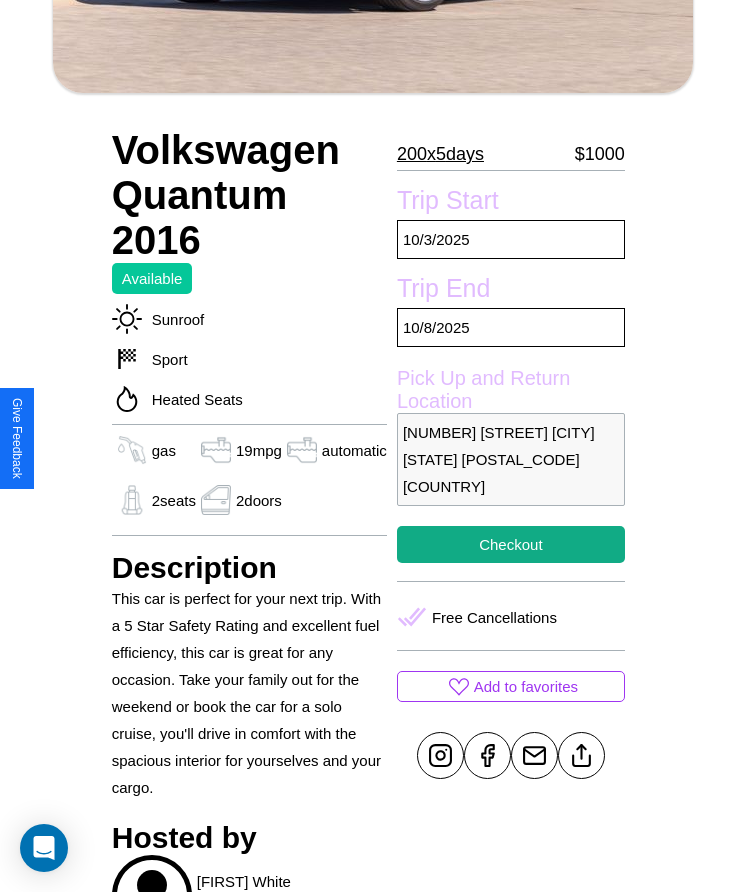click on "9770 Center Street  Dallas Texas 93870 United States" at bounding box center (511, 459) 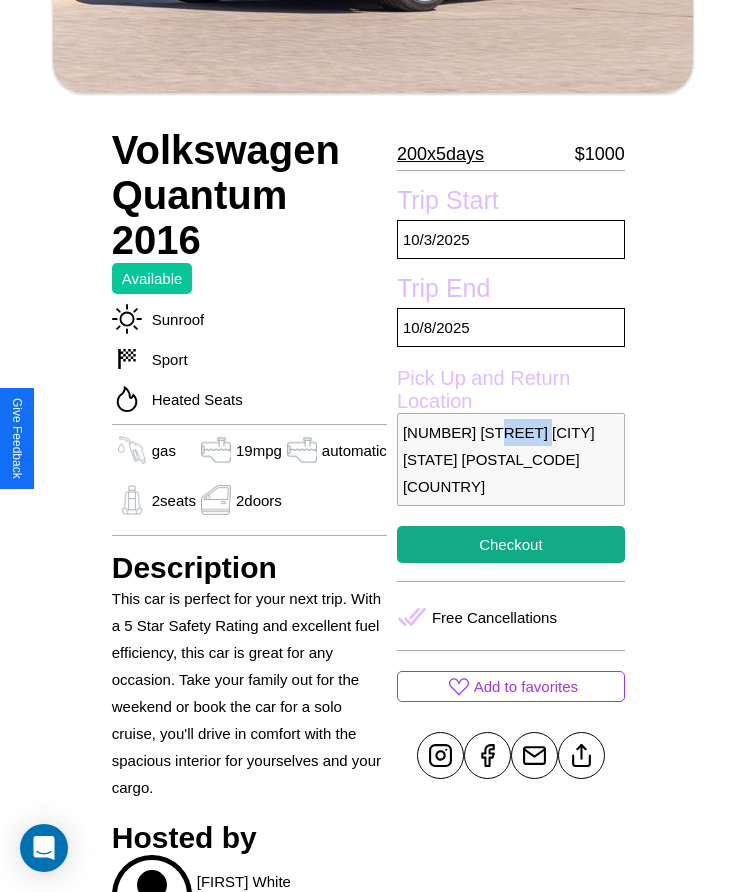 click on "9770 Center Street  Dallas Texas 93870 United States" at bounding box center (511, 459) 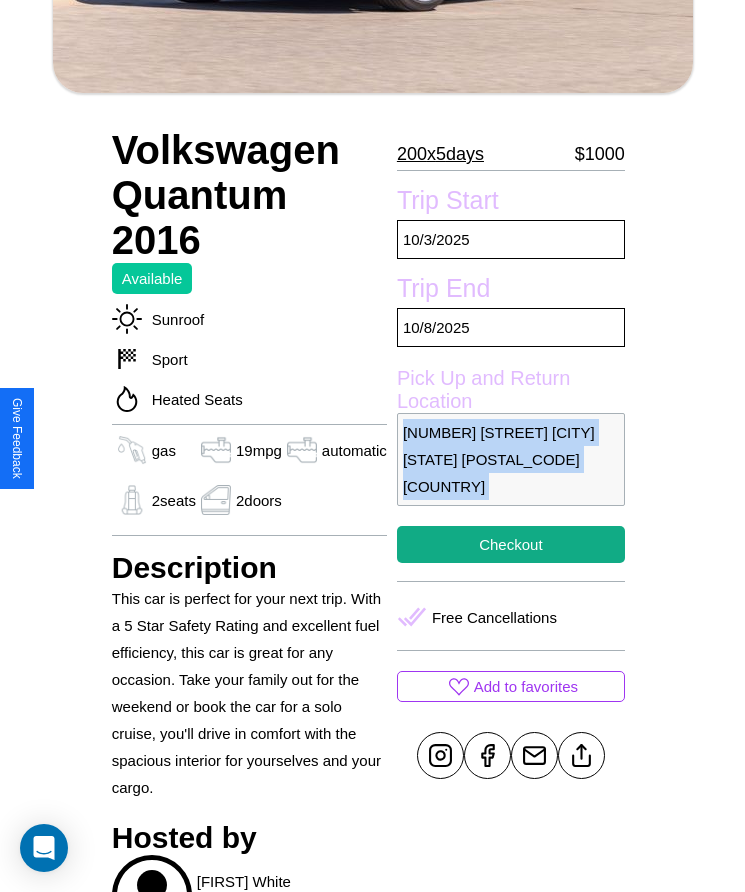 click on "9770 Center Street  Dallas Texas 93870 United States" at bounding box center [511, 459] 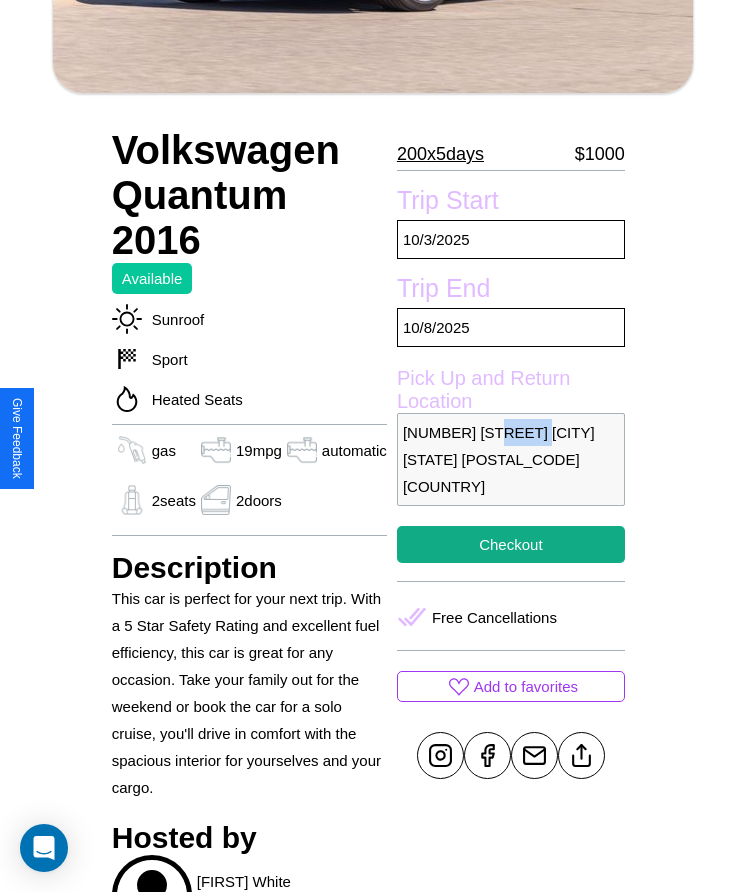 click on "9770 Center Street  Dallas Texas 93870 United States" at bounding box center [511, 459] 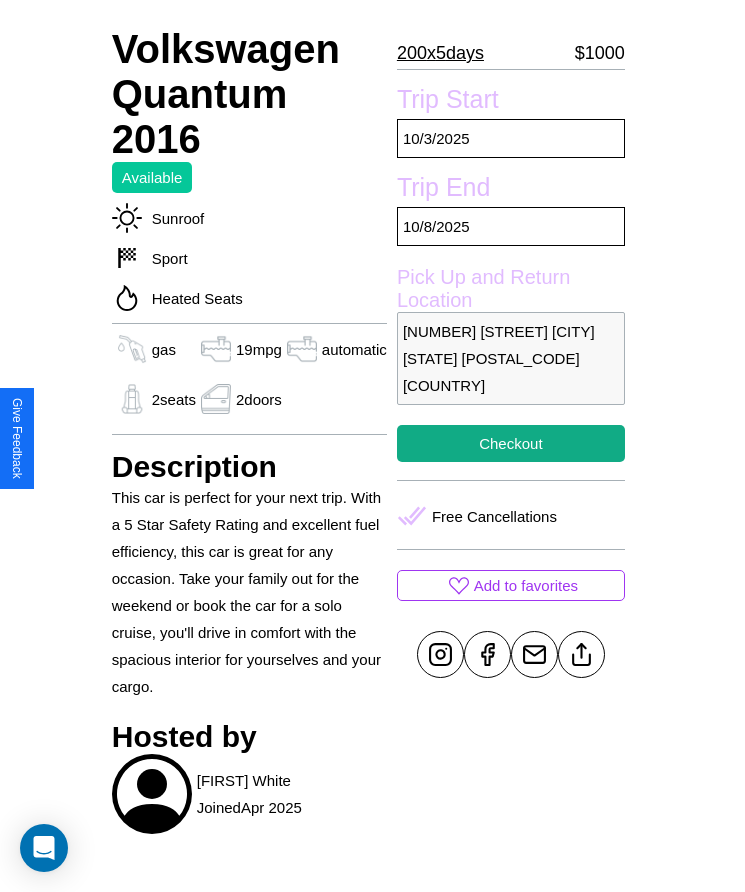 scroll, scrollTop: 750, scrollLeft: 0, axis: vertical 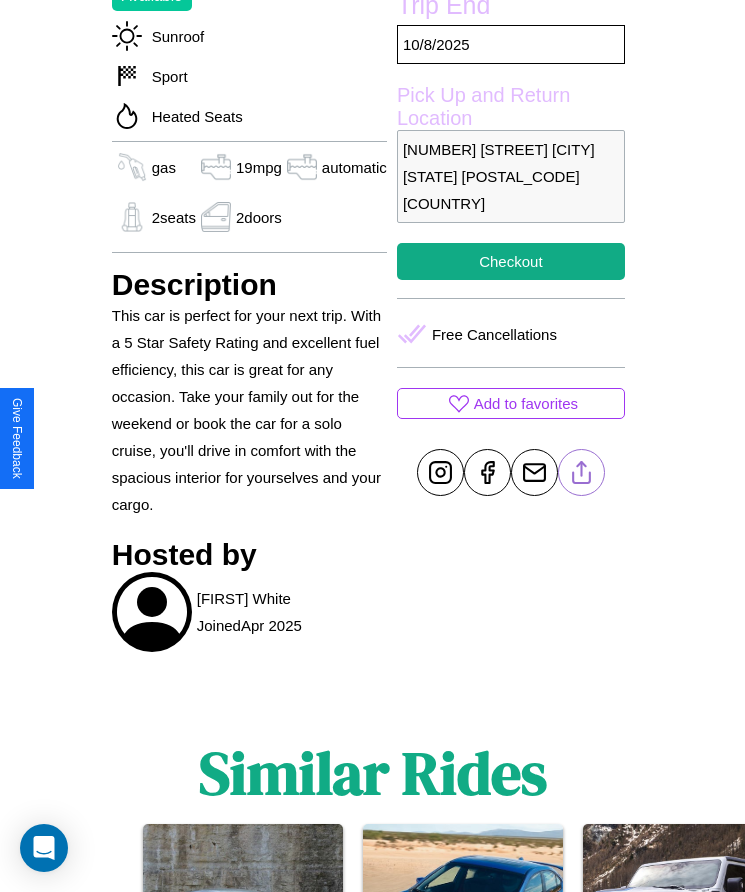 click 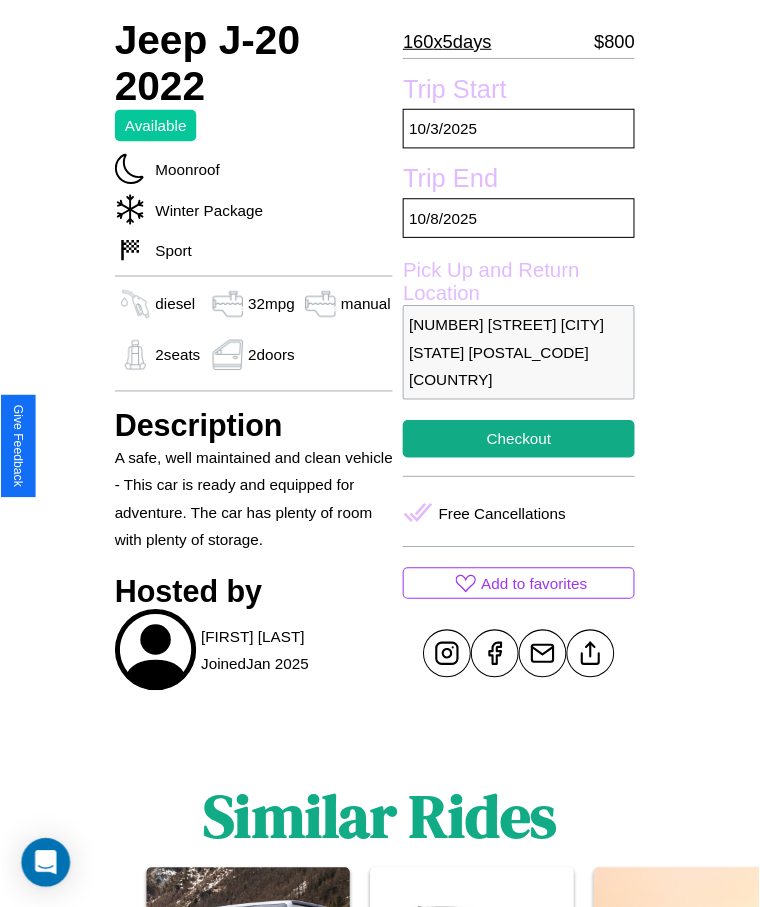 scroll, scrollTop: 574, scrollLeft: 0, axis: vertical 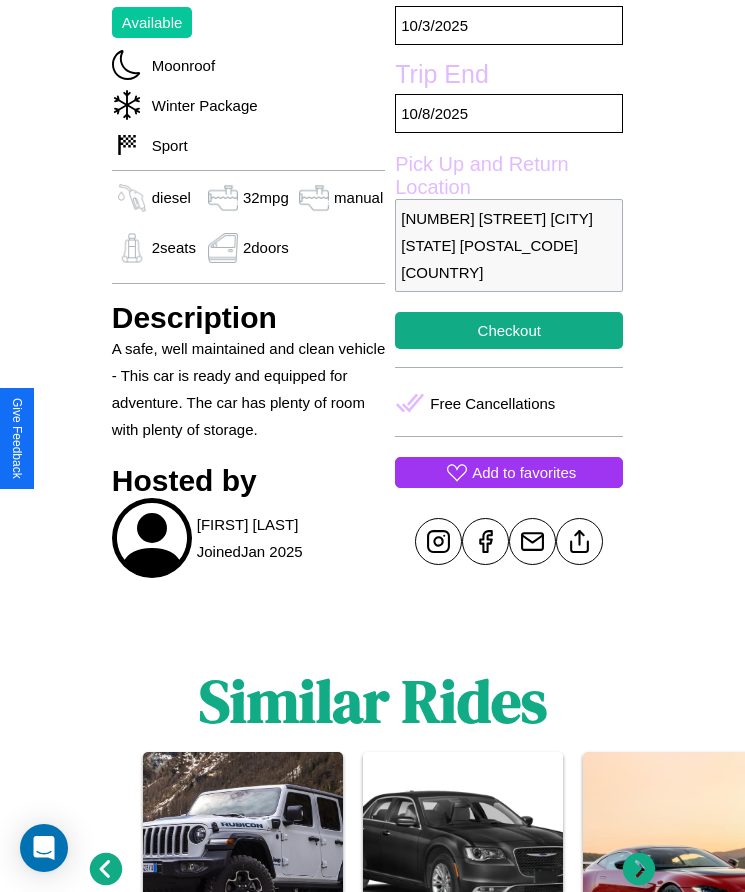 click on "Add to favorites" at bounding box center [524, 472] 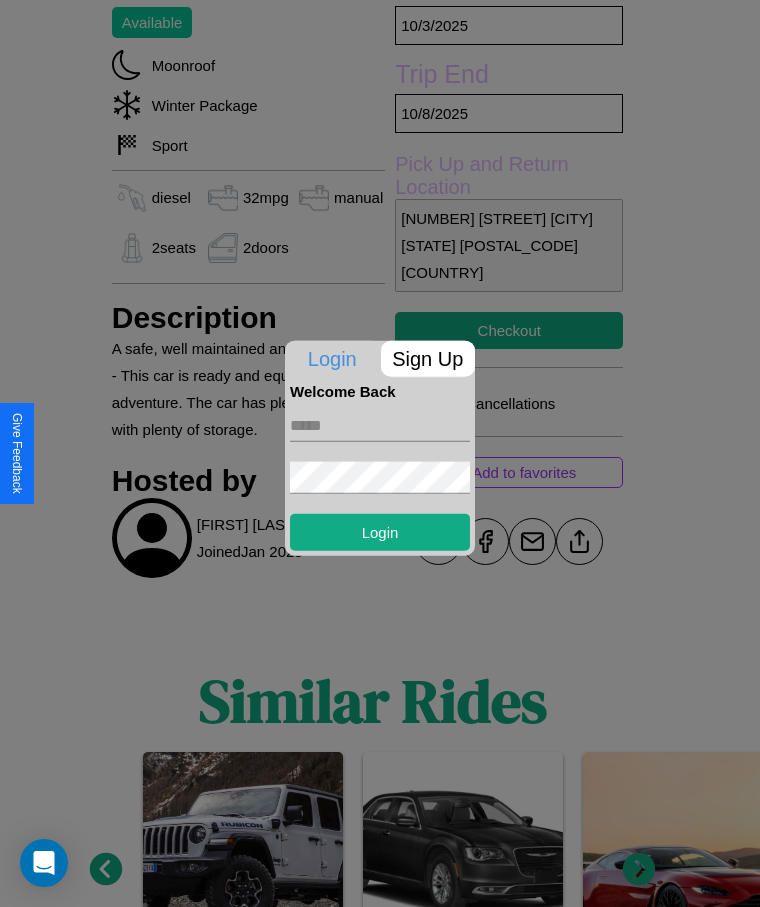 click on "Sign Up" at bounding box center (428, 358) 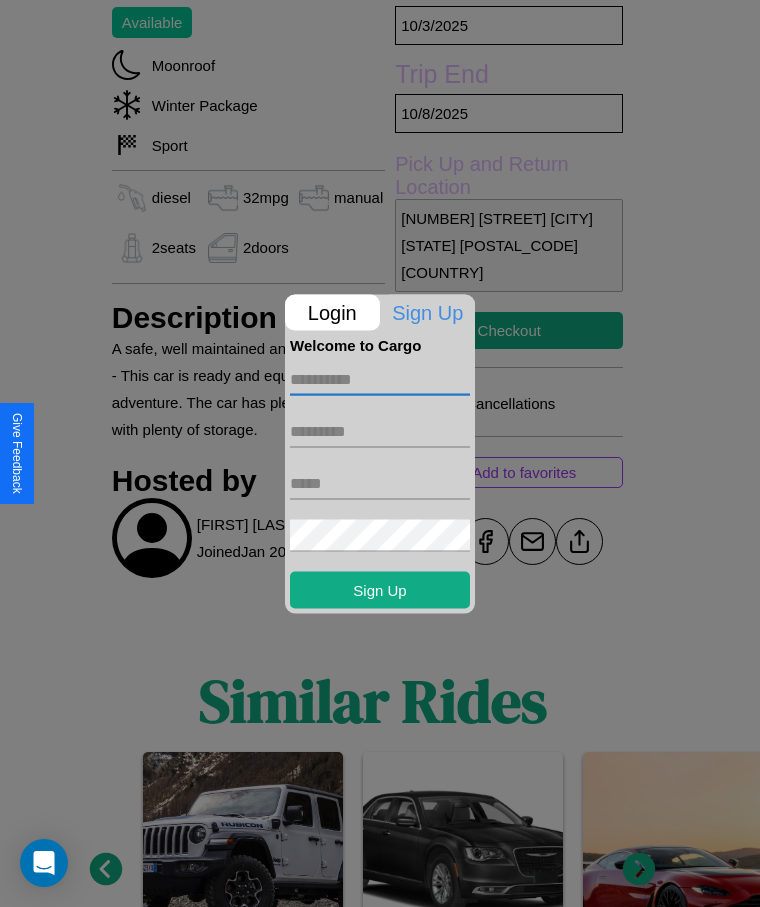 click at bounding box center (380, 379) 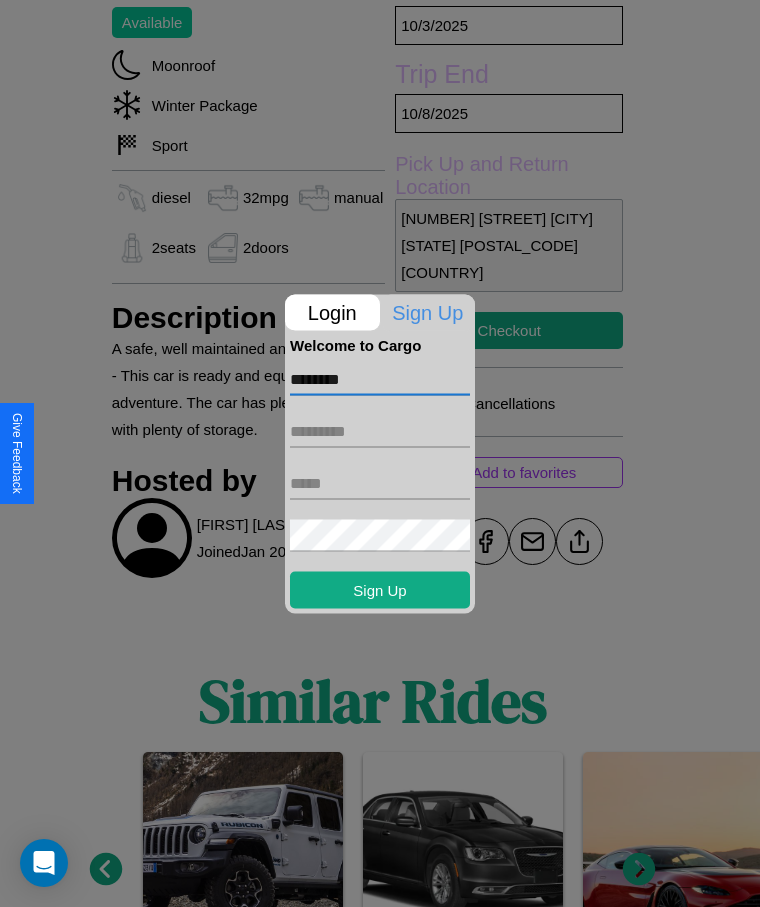 type on "********" 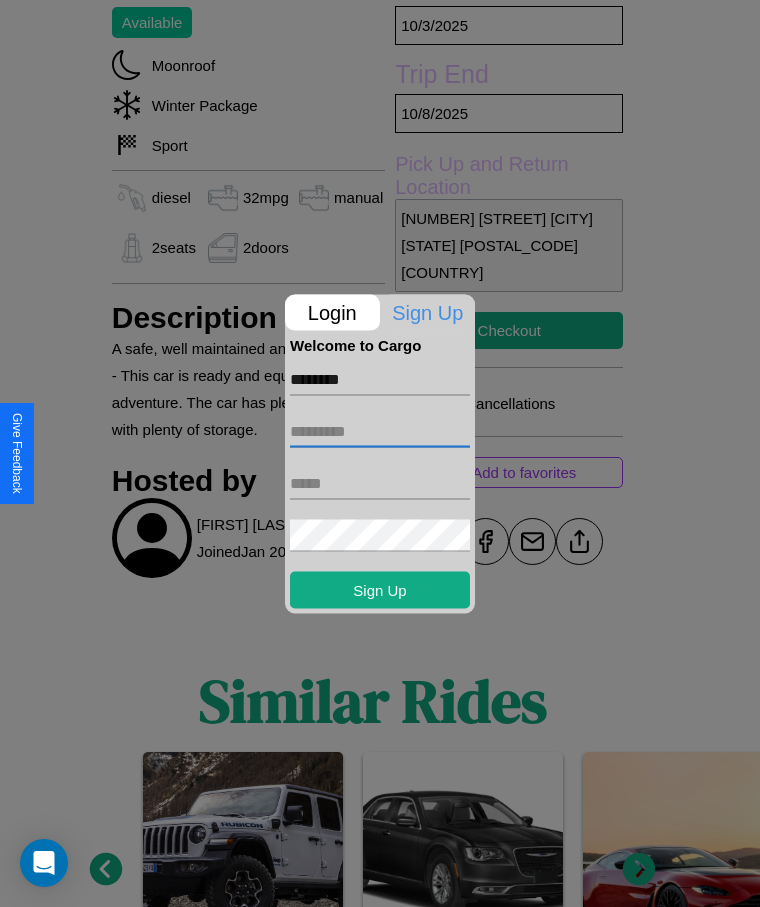 click at bounding box center (380, 431) 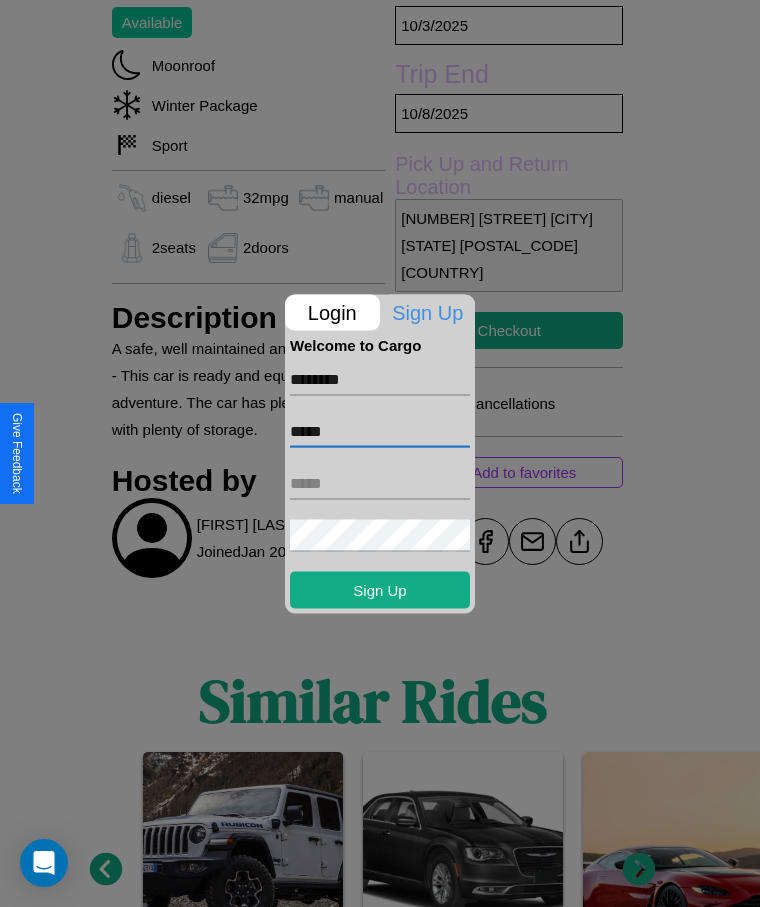type on "*****" 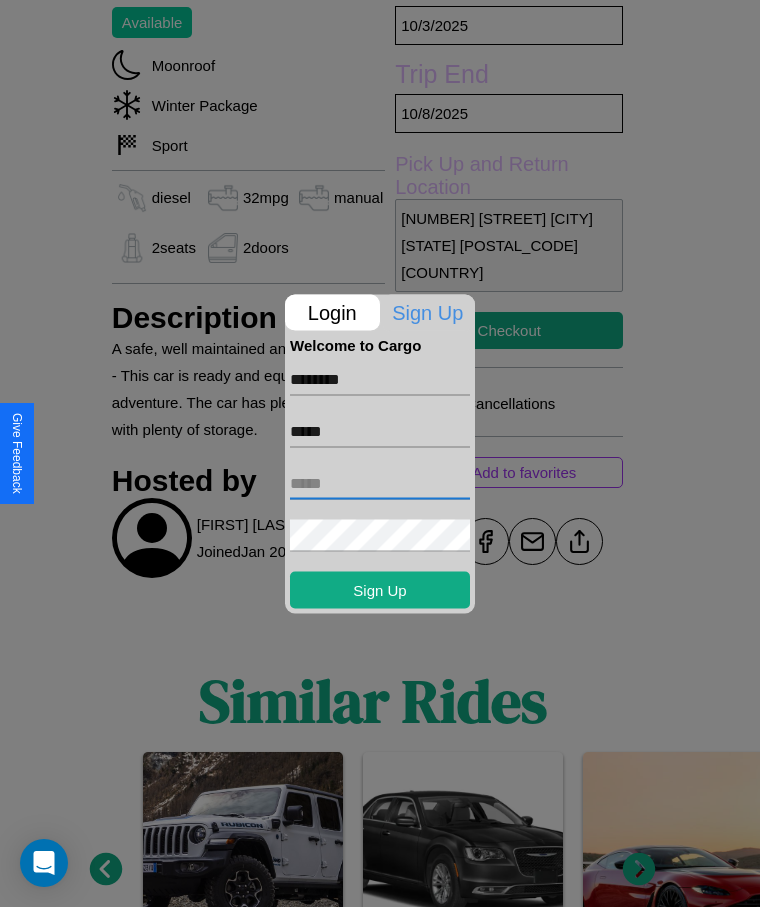 click at bounding box center (380, 483) 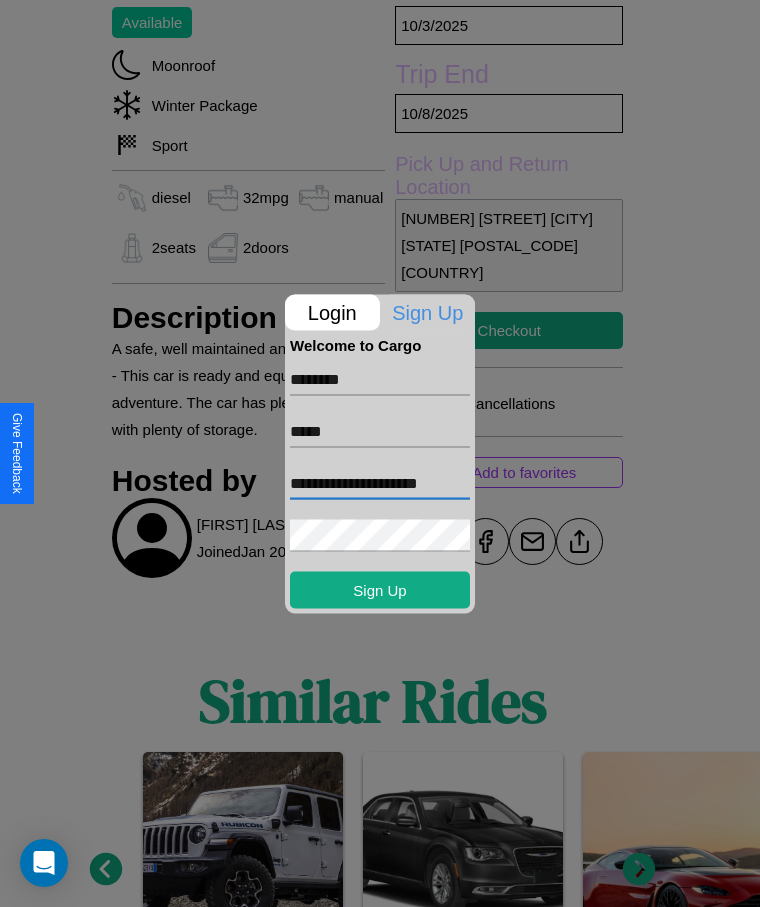 scroll, scrollTop: 0, scrollLeft: 7, axis: horizontal 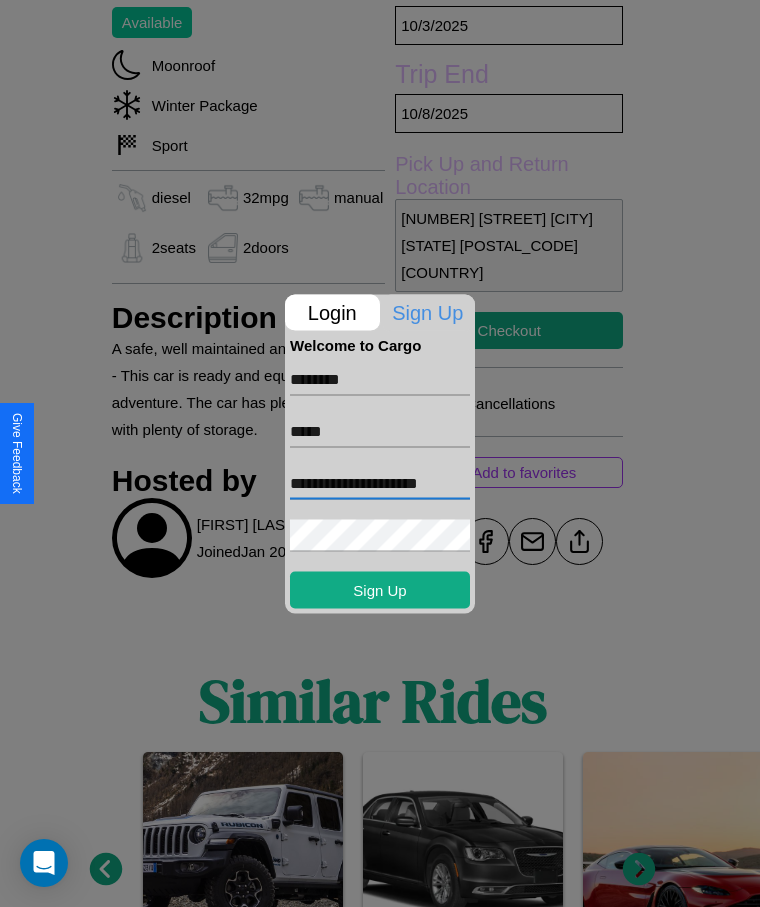 type on "**********" 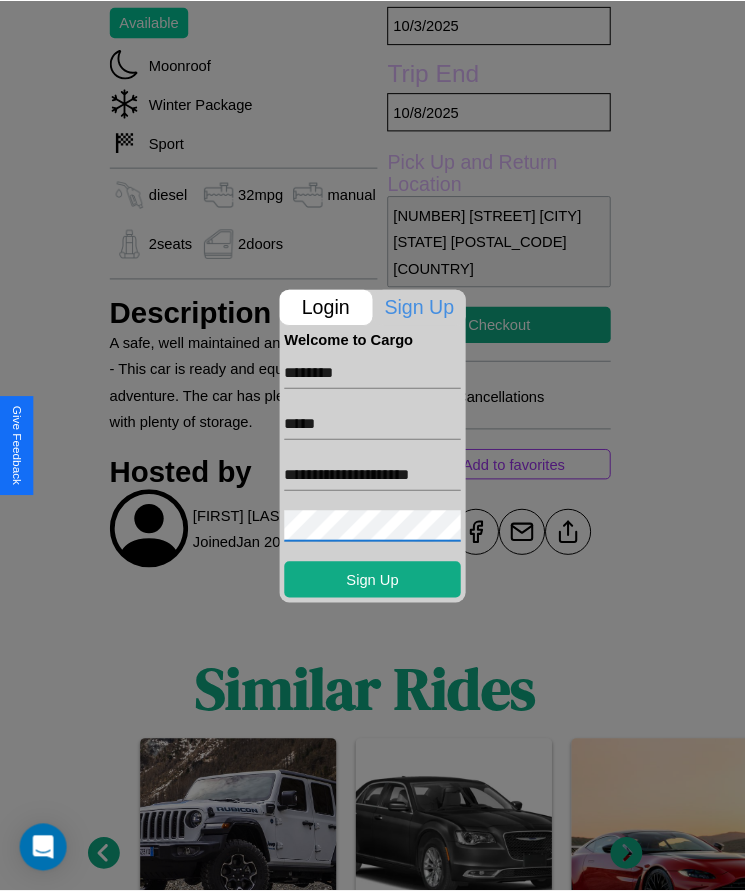 scroll, scrollTop: 0, scrollLeft: 0, axis: both 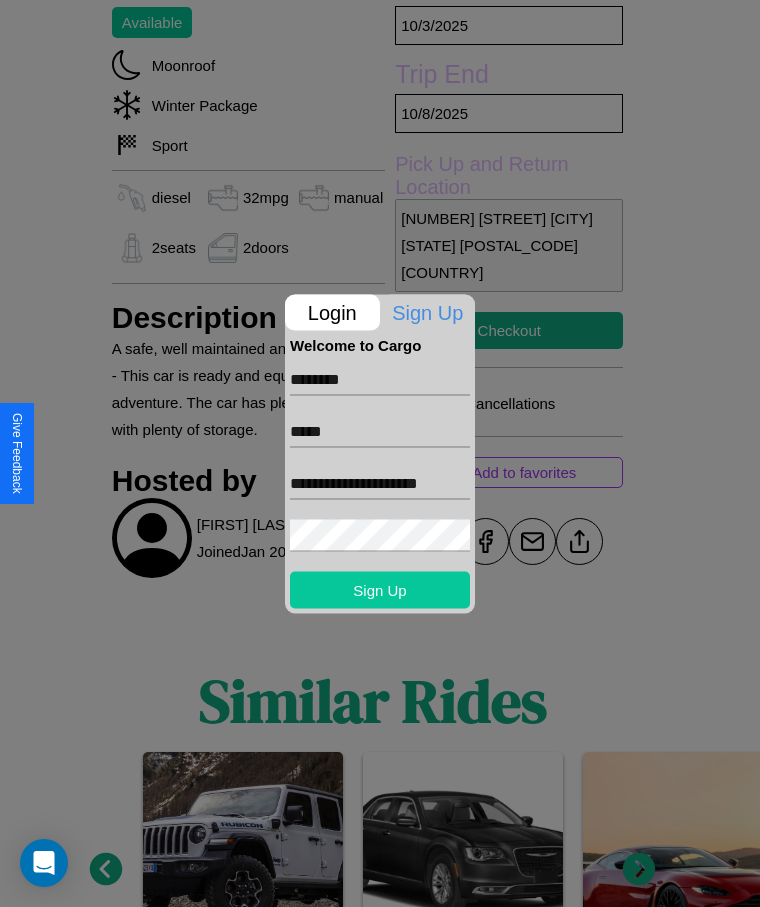 click on "Sign Up" at bounding box center (380, 589) 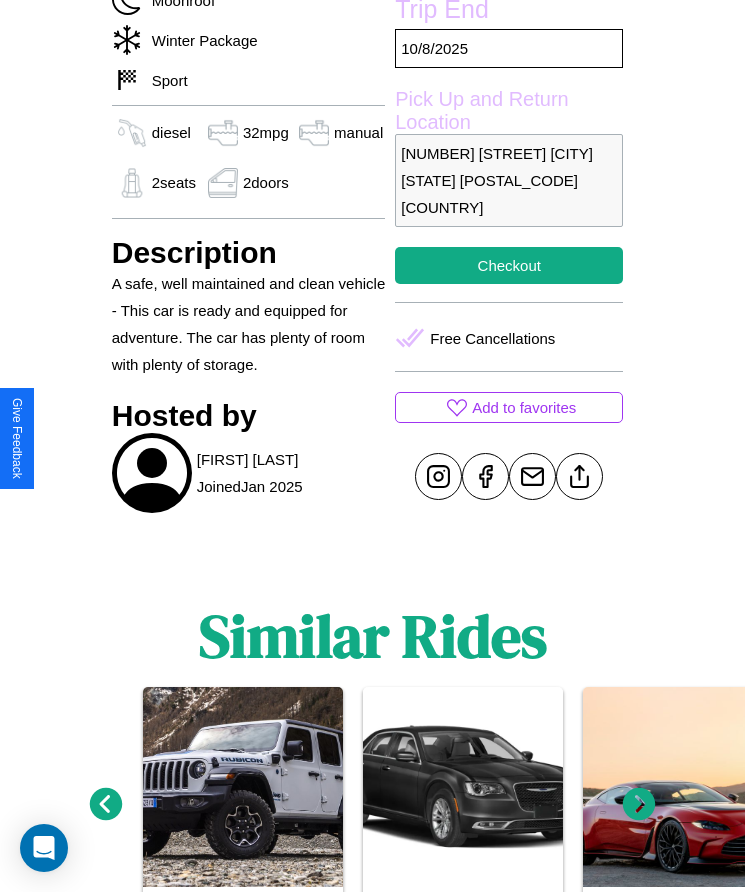 scroll, scrollTop: 643, scrollLeft: 0, axis: vertical 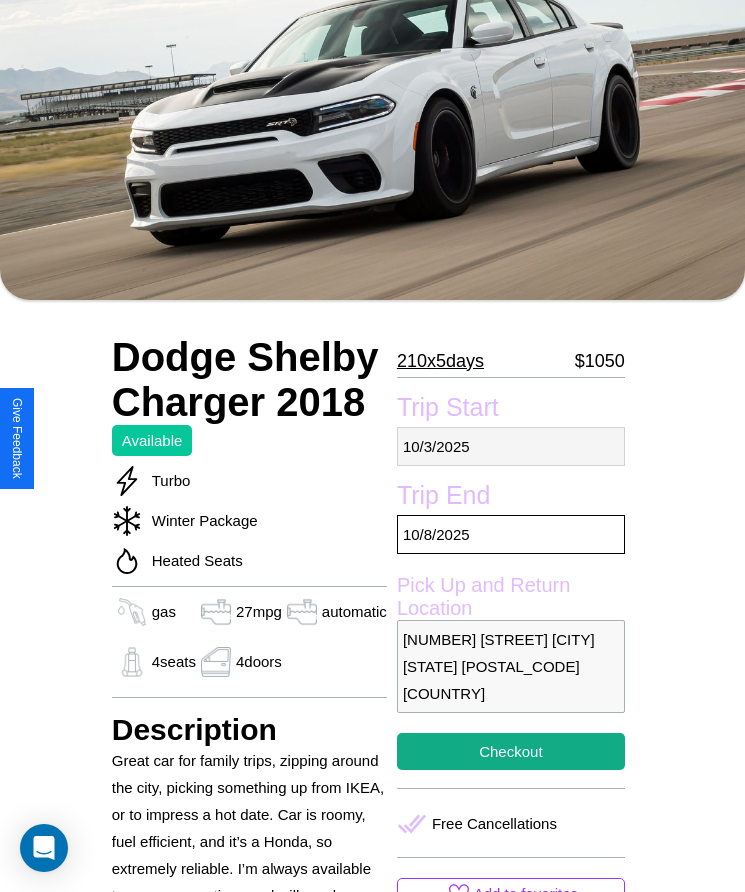 click on "10 / 3 / 2025" at bounding box center (511, 446) 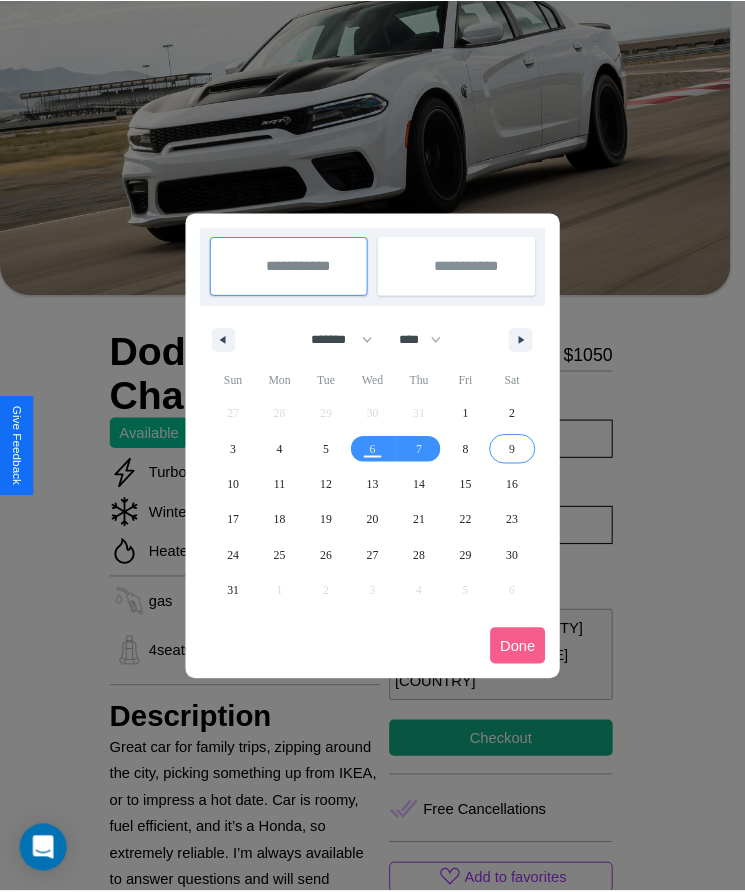 scroll, scrollTop: 0, scrollLeft: 0, axis: both 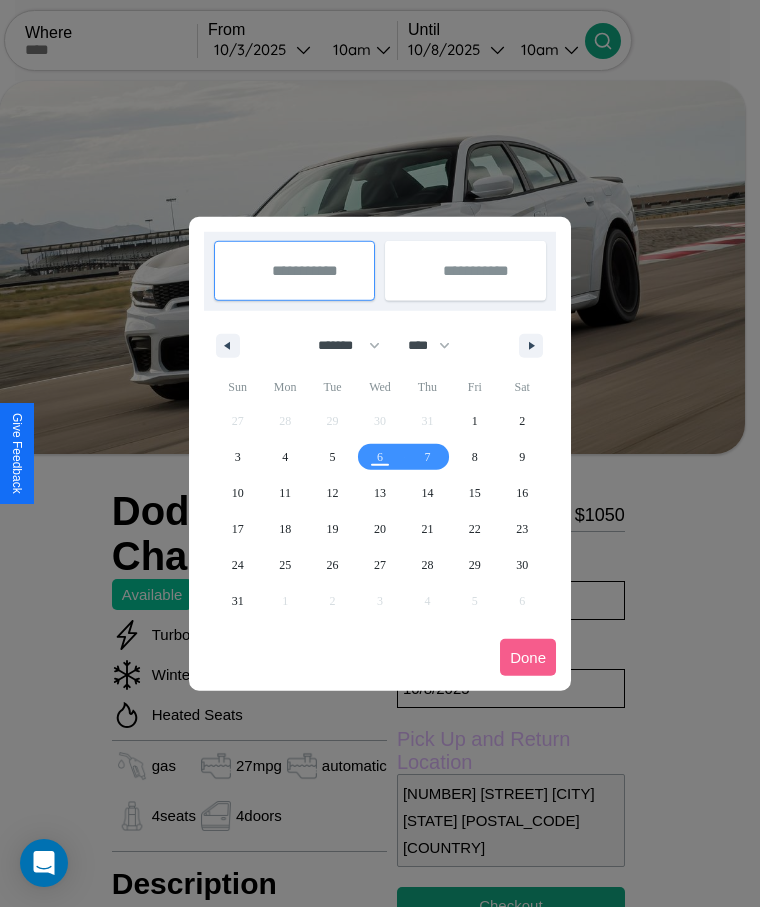 click at bounding box center (380, 453) 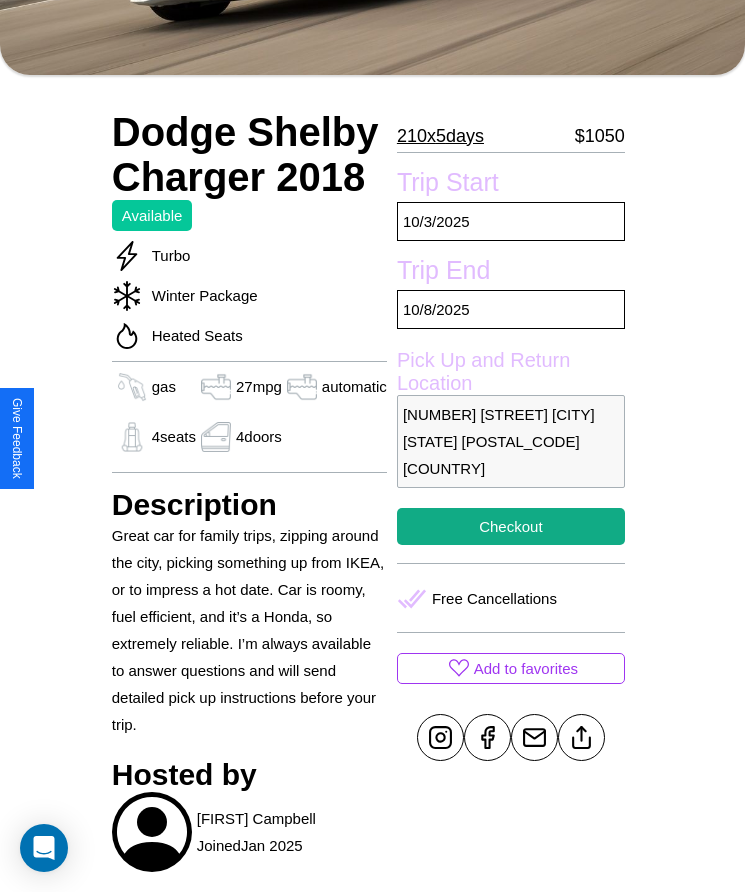 scroll, scrollTop: 643, scrollLeft: 0, axis: vertical 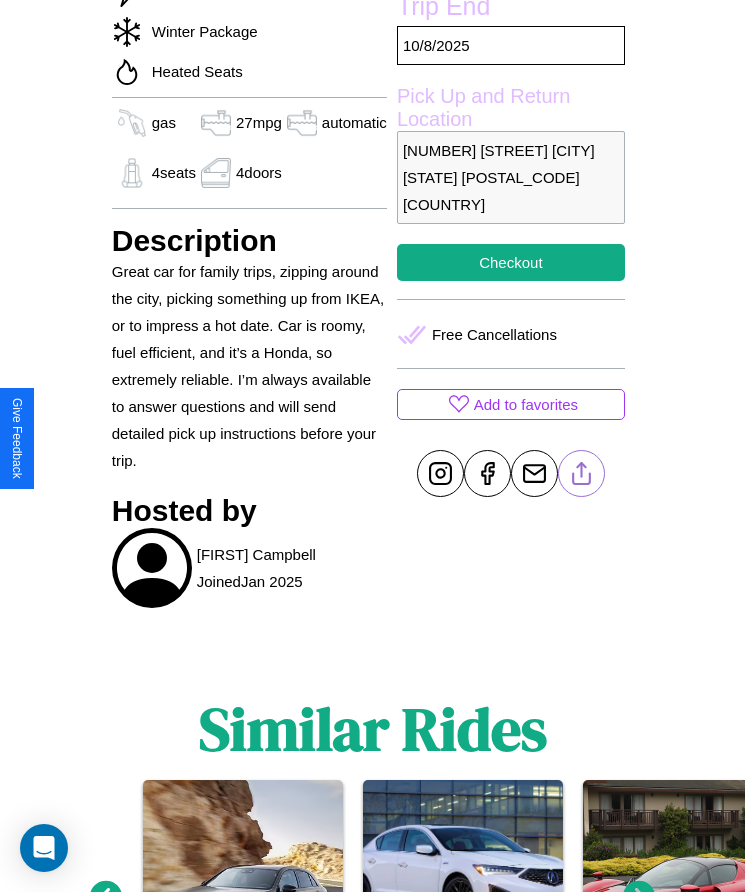 click 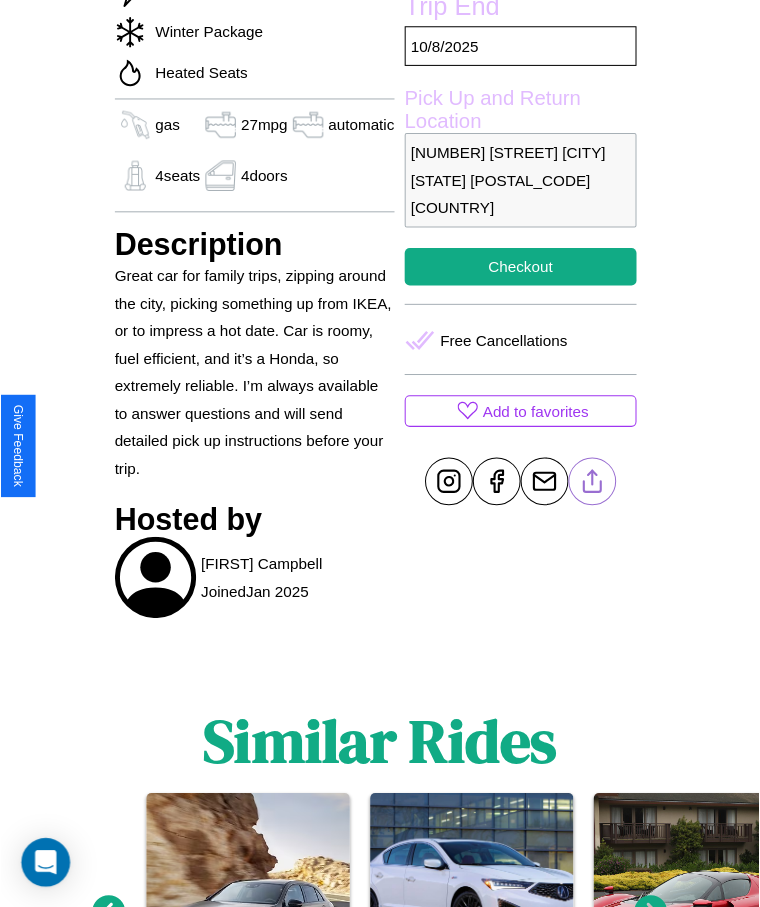 scroll, scrollTop: 432, scrollLeft: 0, axis: vertical 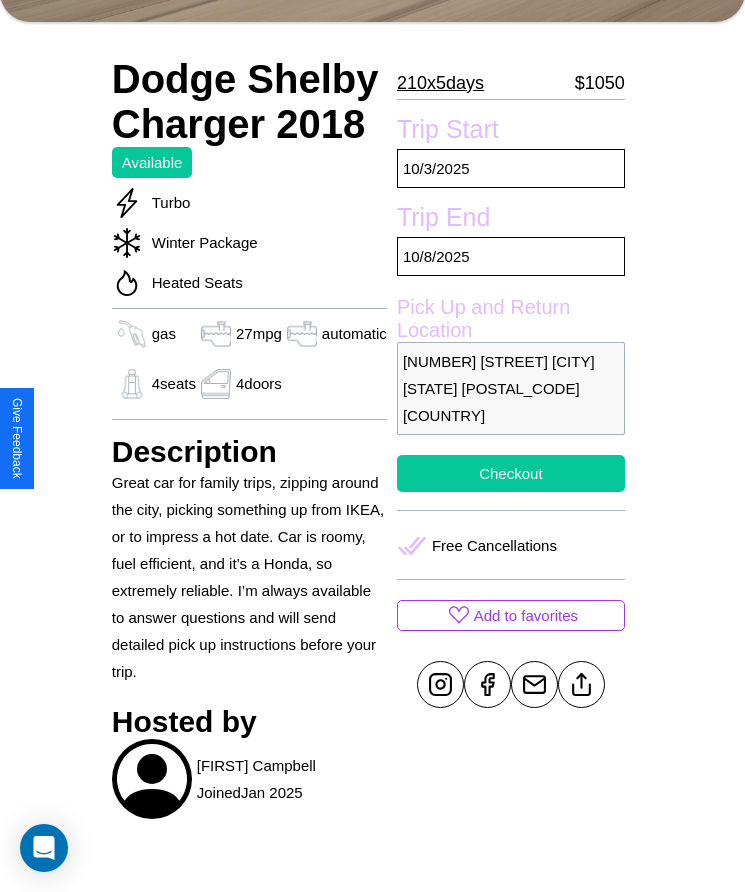 click on "Checkout" at bounding box center [511, 473] 